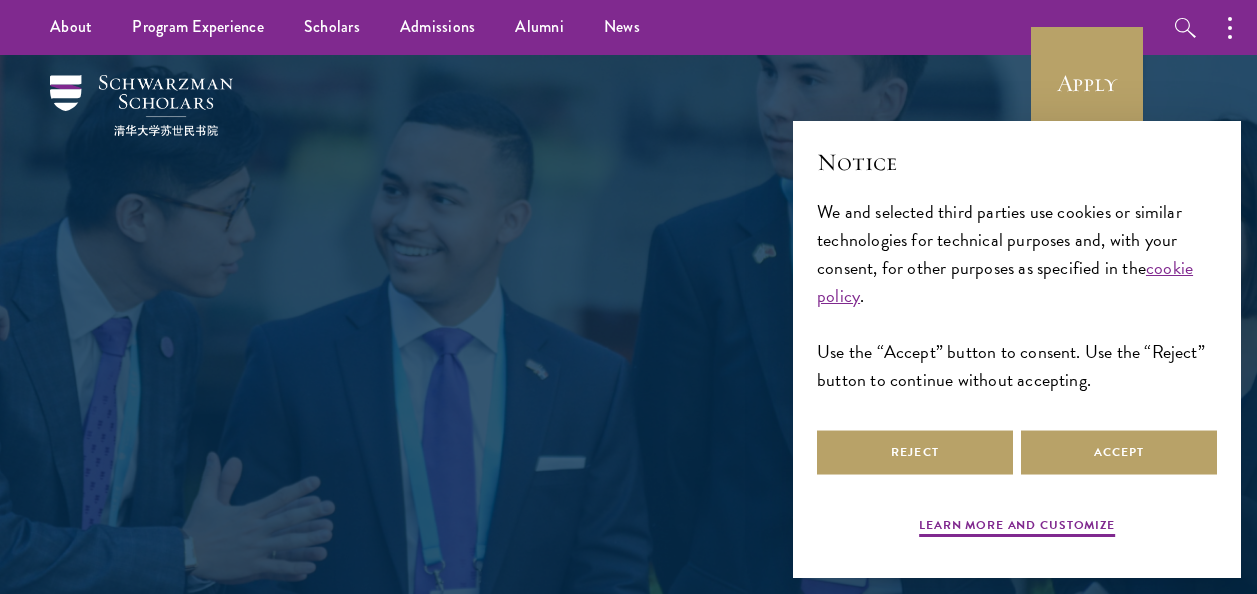 scroll, scrollTop: 0, scrollLeft: 0, axis: both 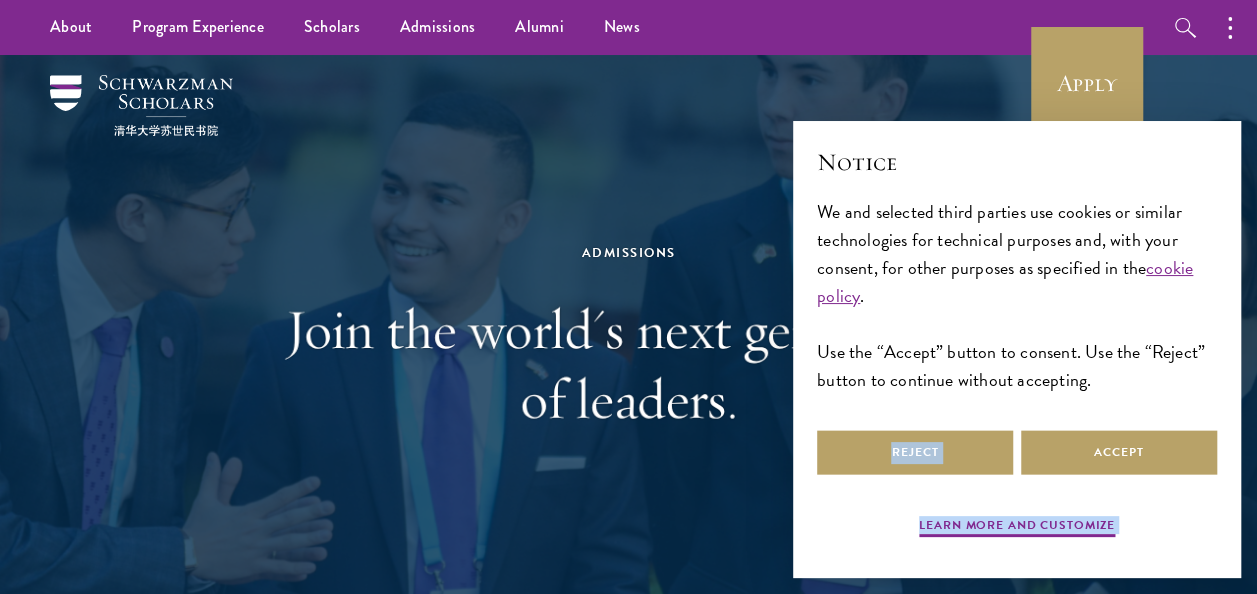 click on "×
Notice We and selected third parties use cookies or similar technologies for technical purposes and, with your consent, for other purposes as specified in the   cookie policy . Use the “Accept” button to consent. Use the “Reject” button to continue without accepting. Press again to continue 0/1 Learn more and customize Reject Accept" at bounding box center [1017, 344] 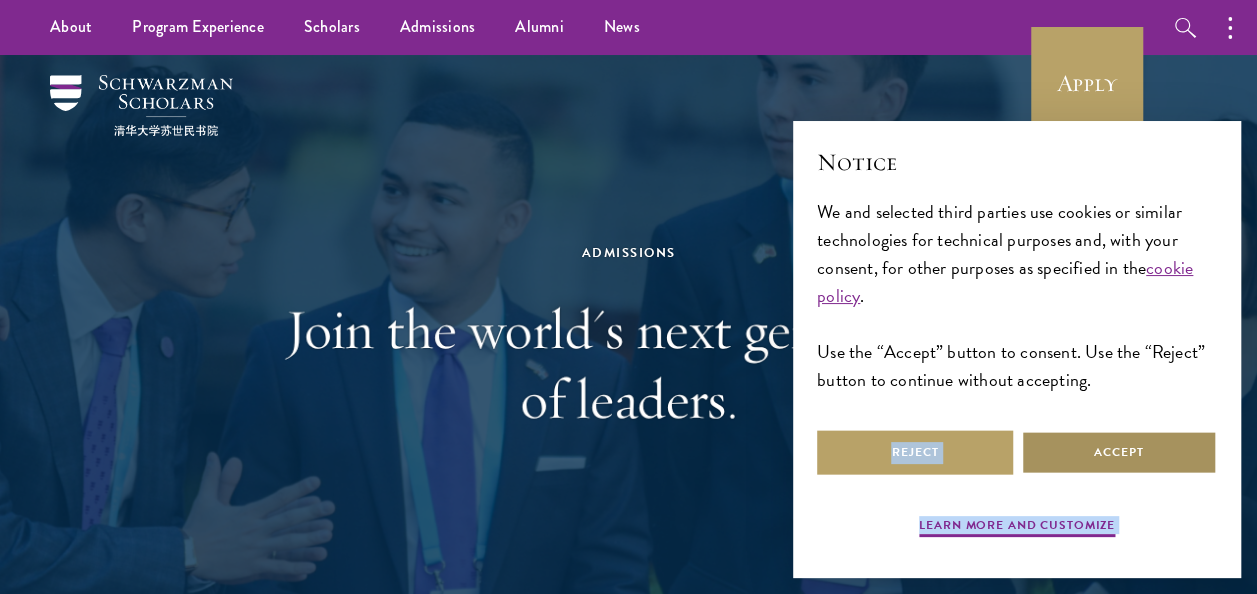 drag, startPoint x: 1093, startPoint y: 426, endPoint x: 1038, endPoint y: 440, distance: 56.753853 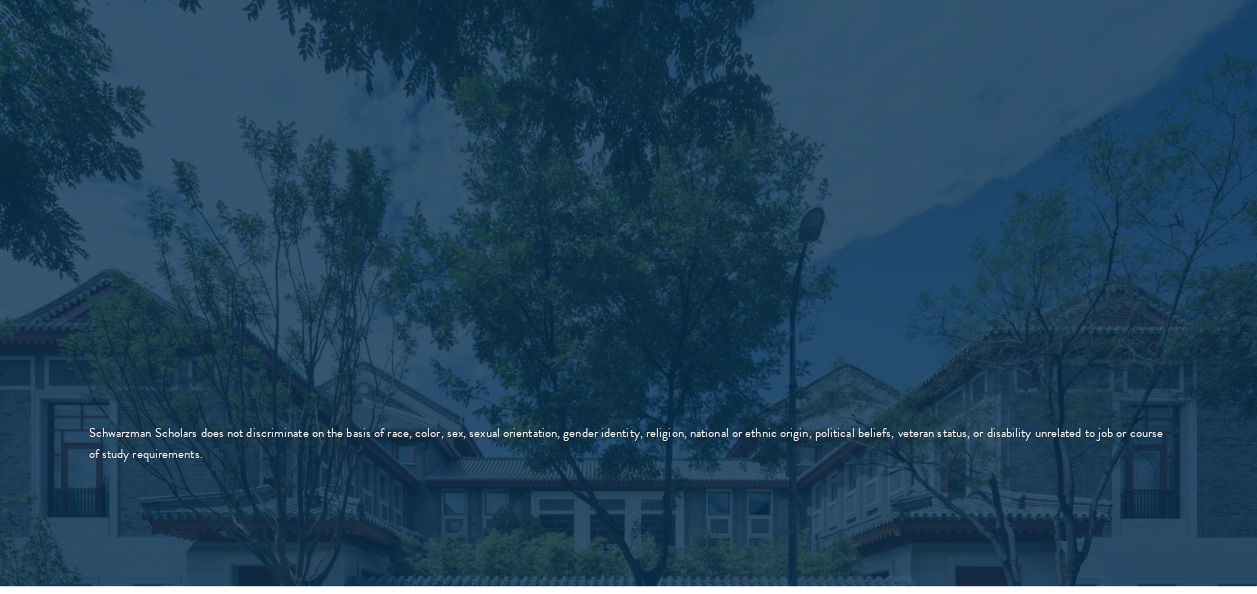 scroll, scrollTop: 3600, scrollLeft: 0, axis: vertical 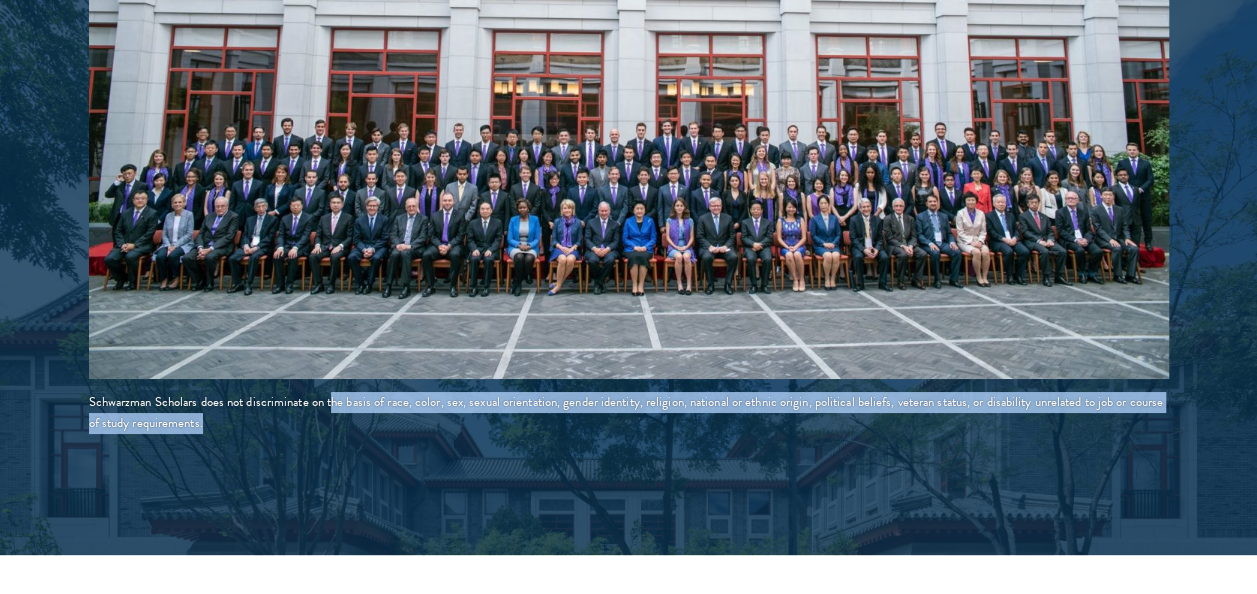 drag, startPoint x: 335, startPoint y: 405, endPoint x: 777, endPoint y: 454, distance: 444.70776 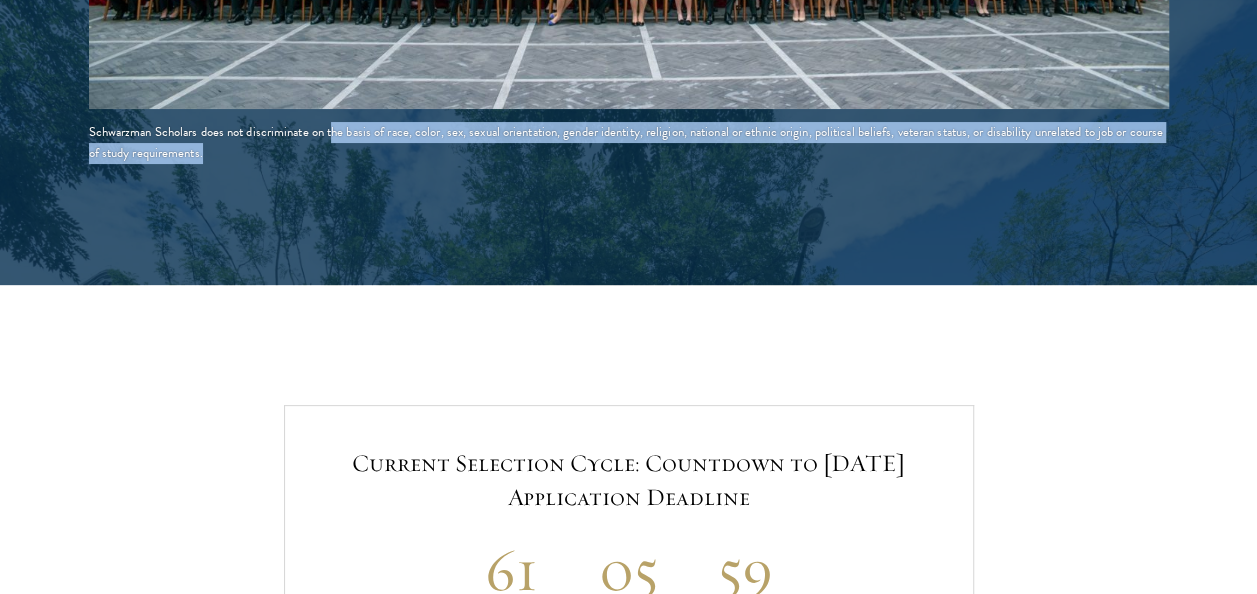 scroll, scrollTop: 4100, scrollLeft: 0, axis: vertical 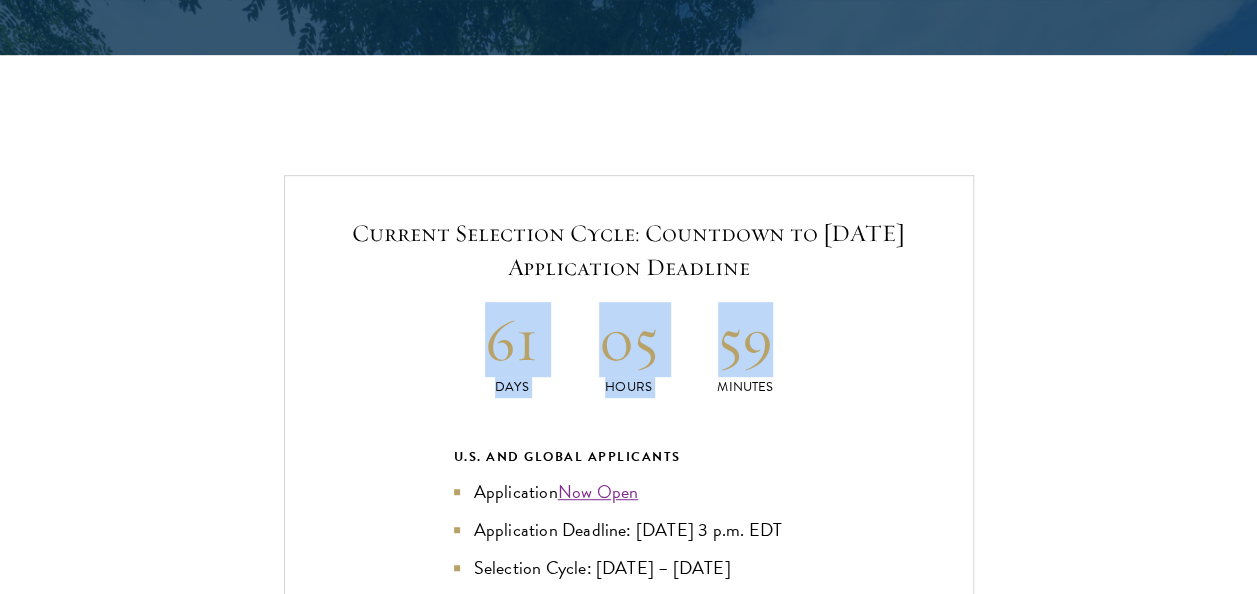 drag, startPoint x: 708, startPoint y: 332, endPoint x: 836, endPoint y: 333, distance: 128.0039 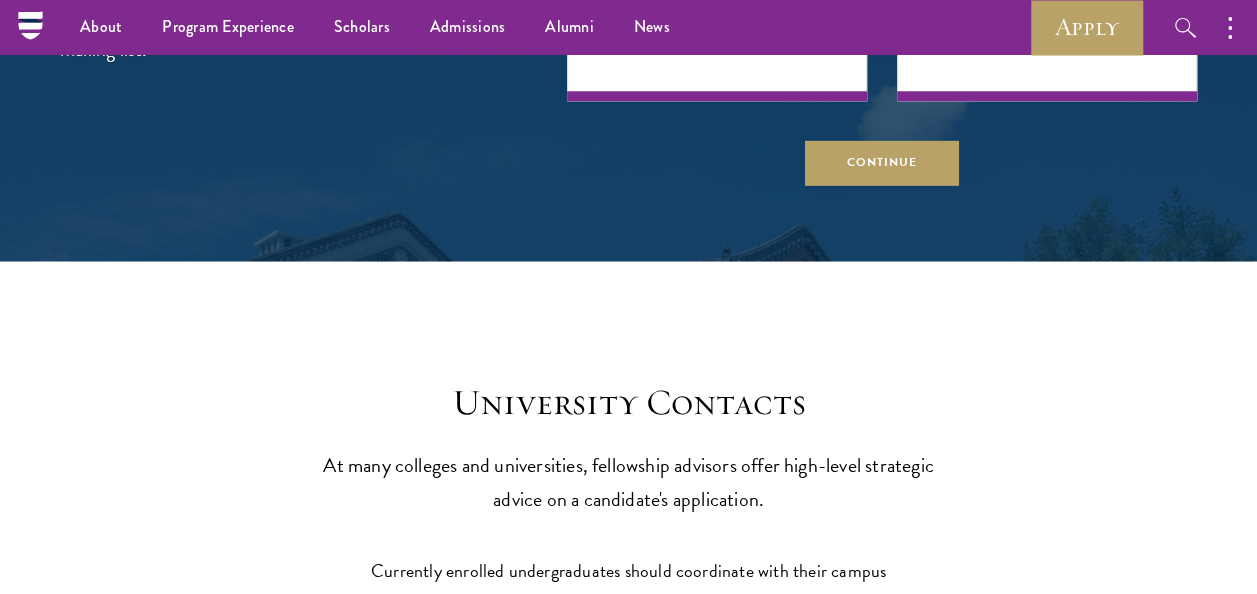 scroll, scrollTop: 8000, scrollLeft: 0, axis: vertical 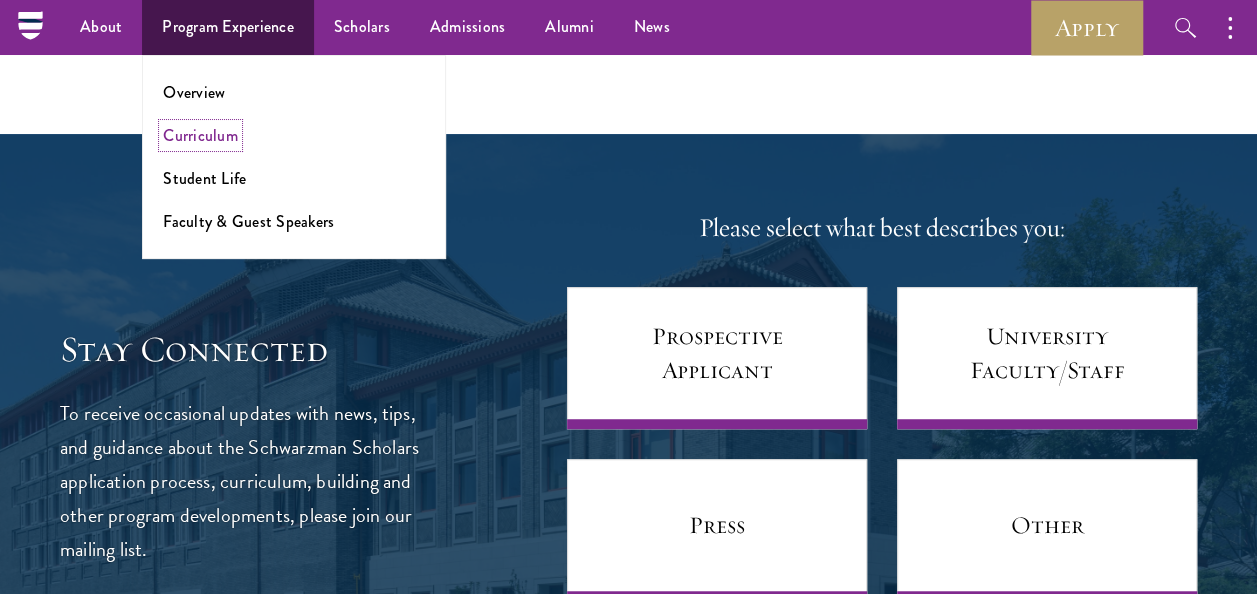 click on "Curriculum" at bounding box center [200, 135] 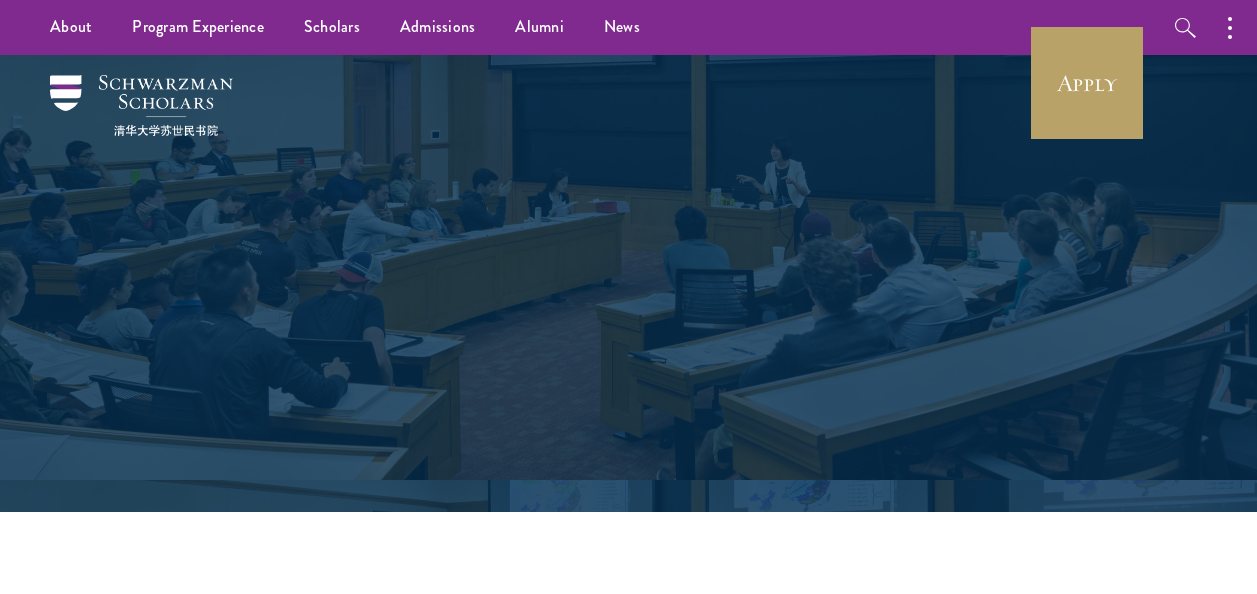 scroll, scrollTop: 436, scrollLeft: 0, axis: vertical 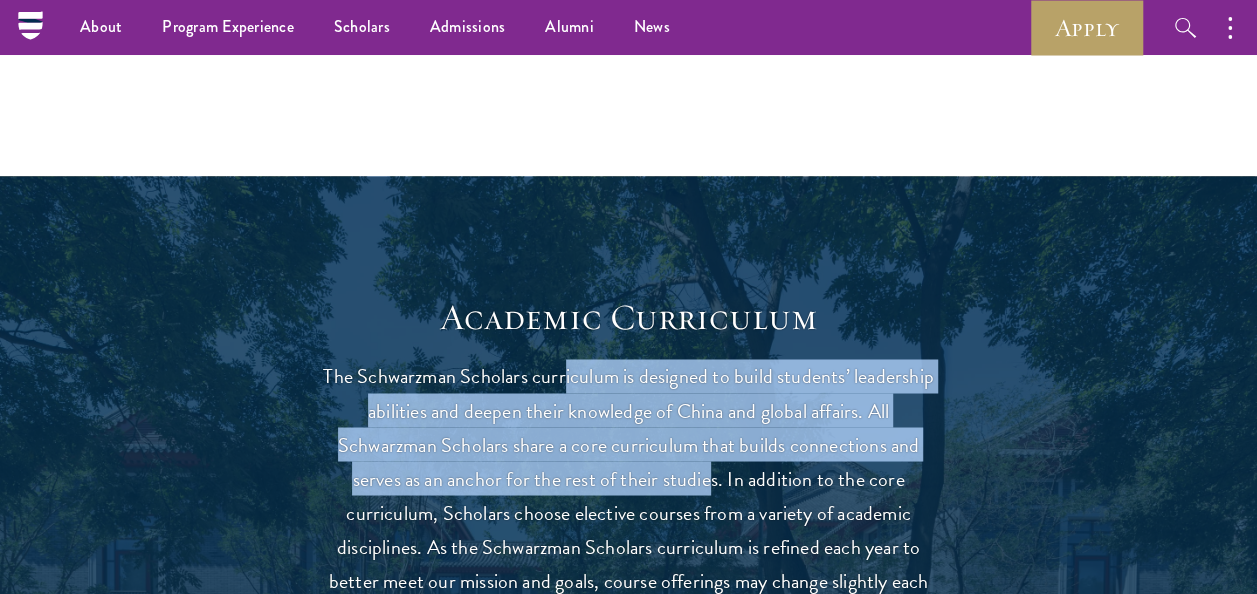 drag, startPoint x: 563, startPoint y: 381, endPoint x: 713, endPoint y: 469, distance: 173.90802 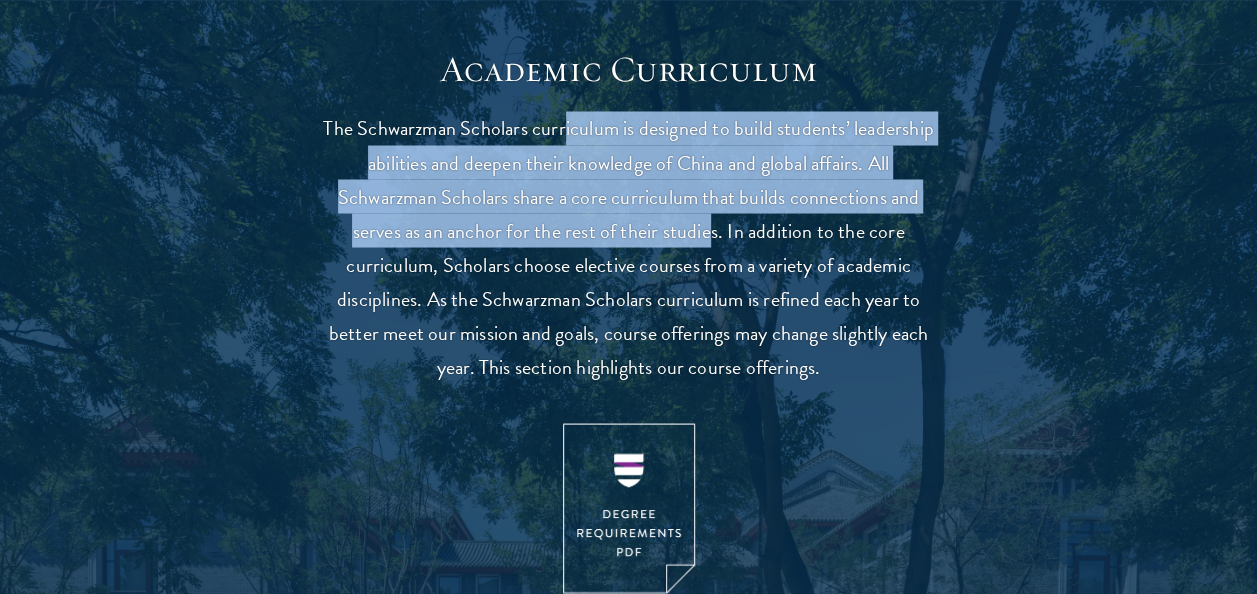 scroll, scrollTop: 1900, scrollLeft: 0, axis: vertical 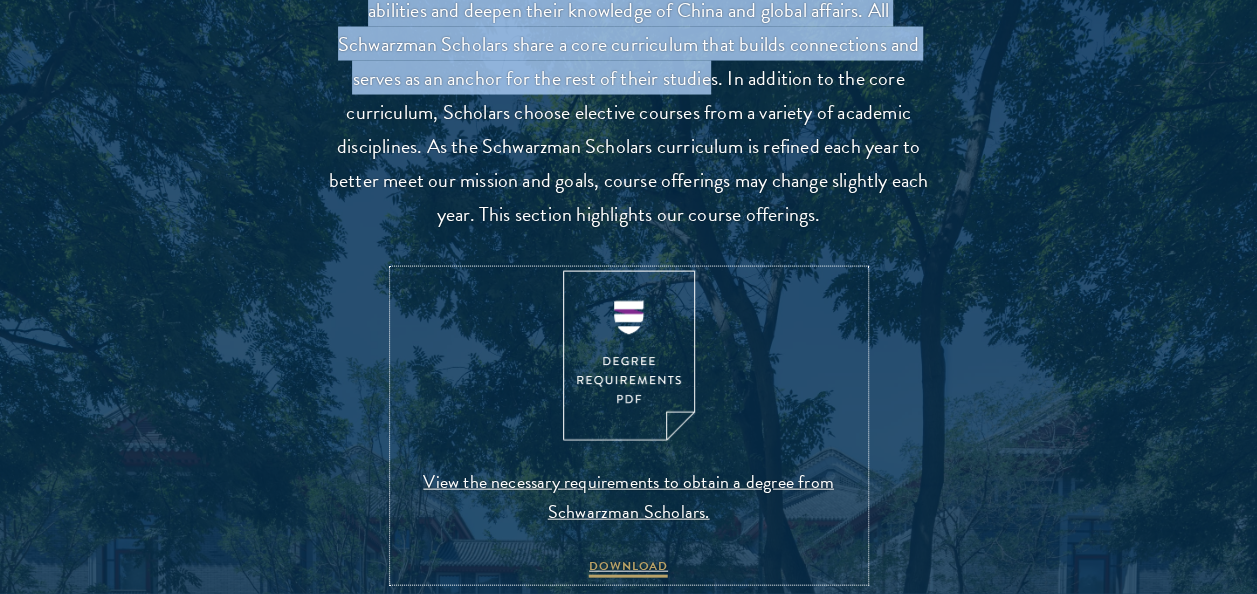 click at bounding box center (629, 356) 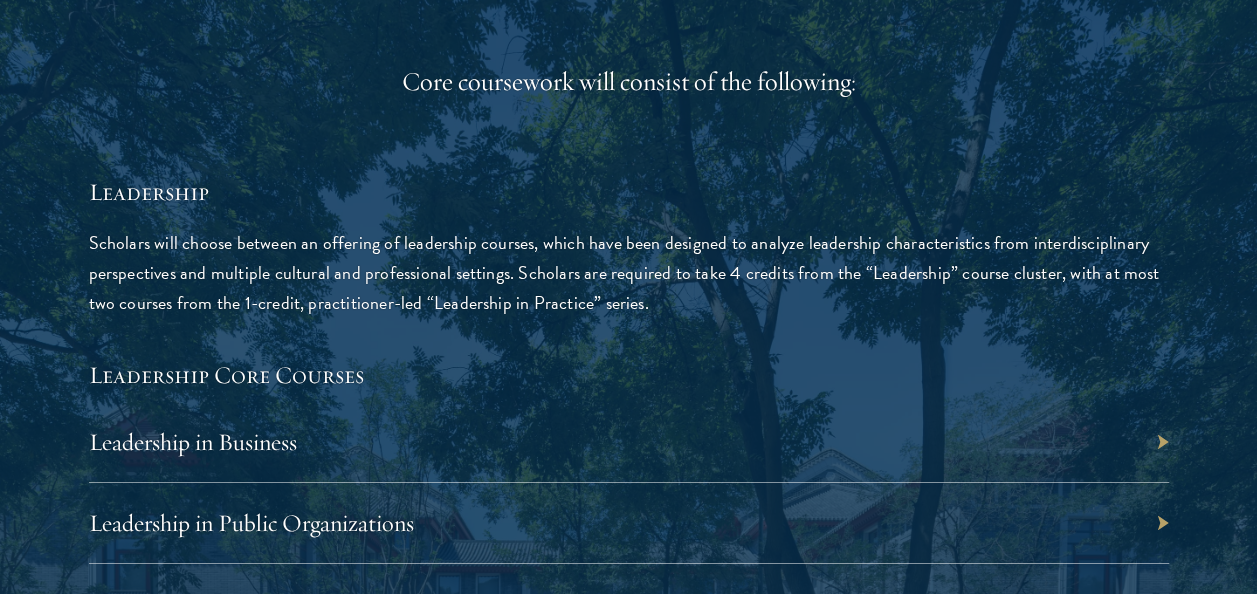 scroll, scrollTop: 3200, scrollLeft: 0, axis: vertical 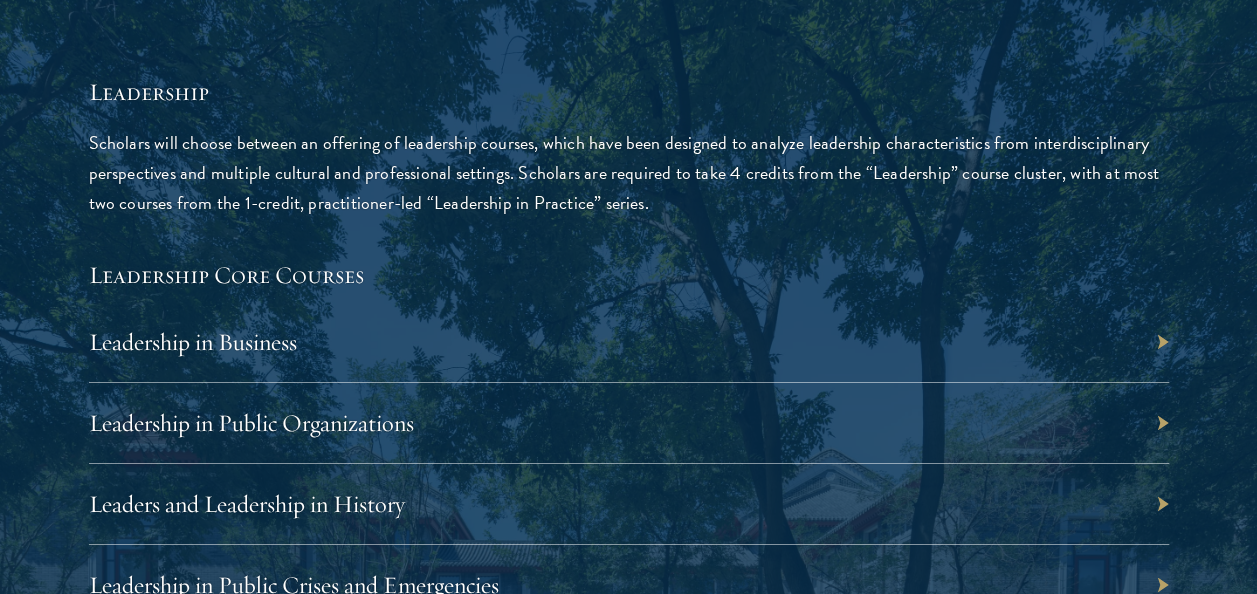 click on "Leadership in Business" at bounding box center [629, 342] 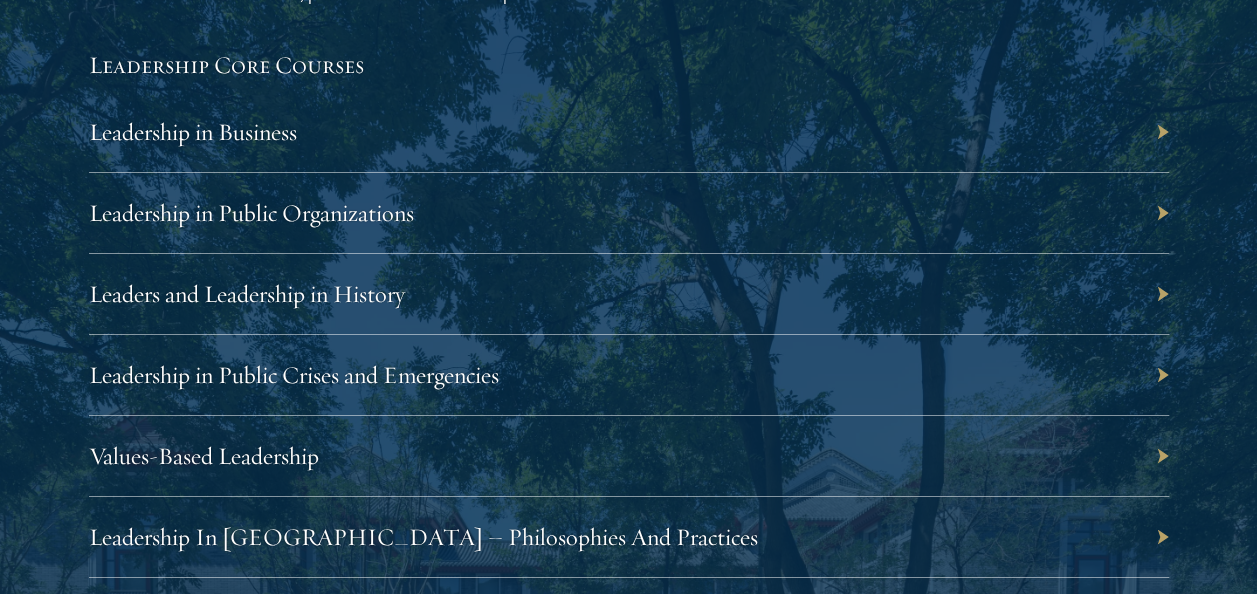 scroll, scrollTop: 3500, scrollLeft: 0, axis: vertical 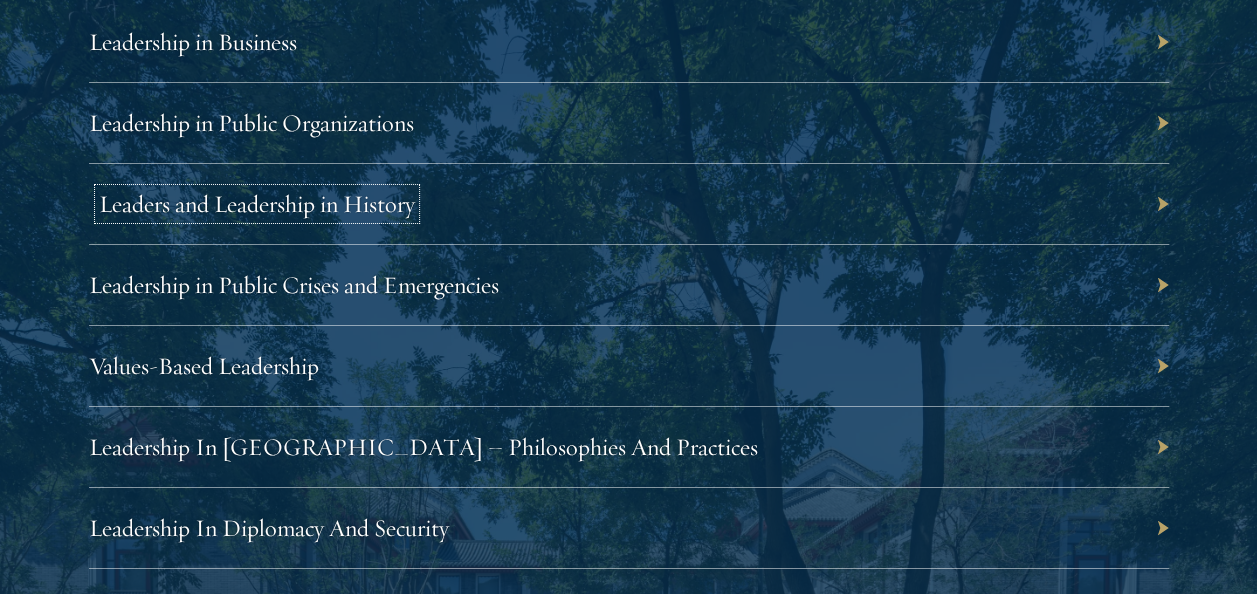 click on "Leaders and Leadership in History" at bounding box center [257, 204] 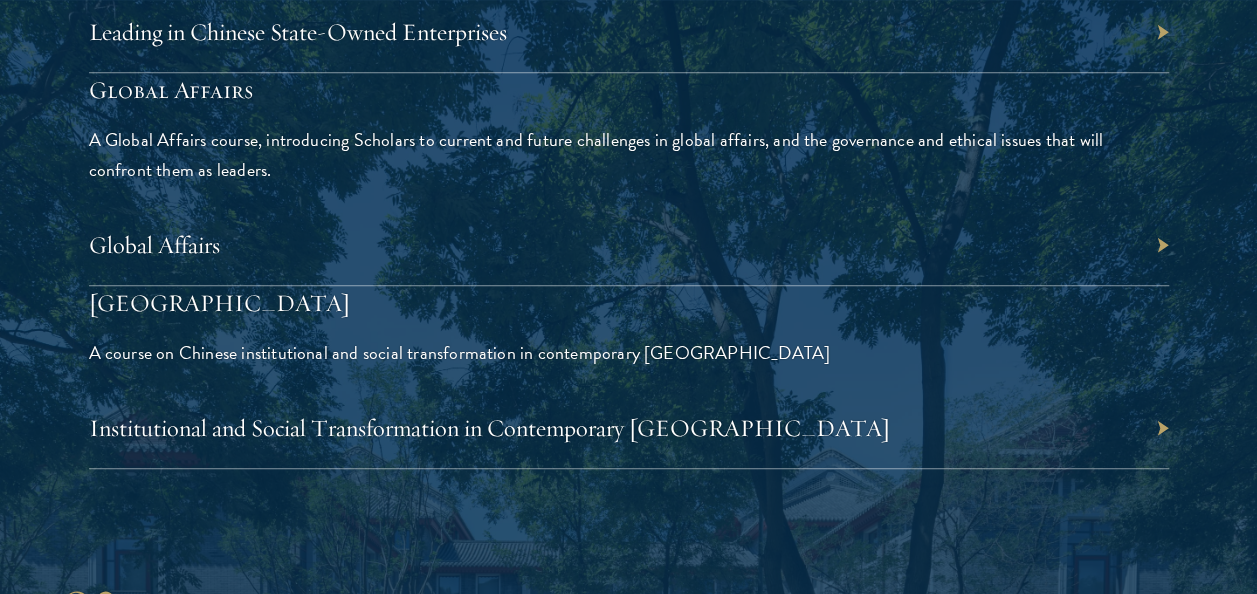 scroll, scrollTop: 4700, scrollLeft: 0, axis: vertical 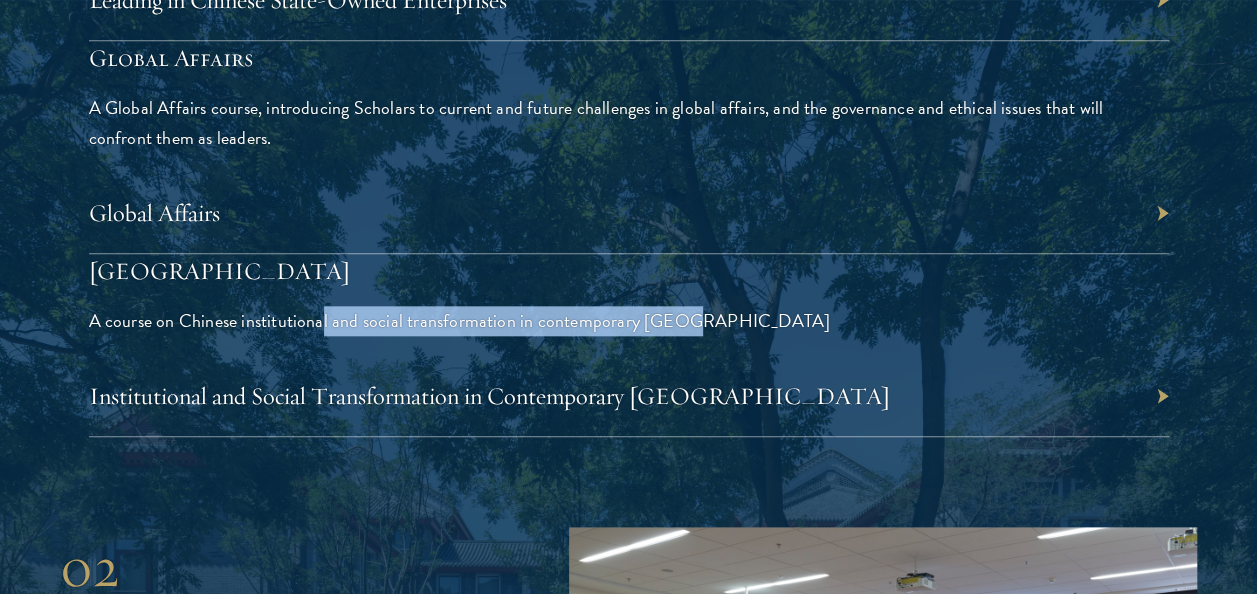 drag, startPoint x: 320, startPoint y: 318, endPoint x: 697, endPoint y: 313, distance: 377.03314 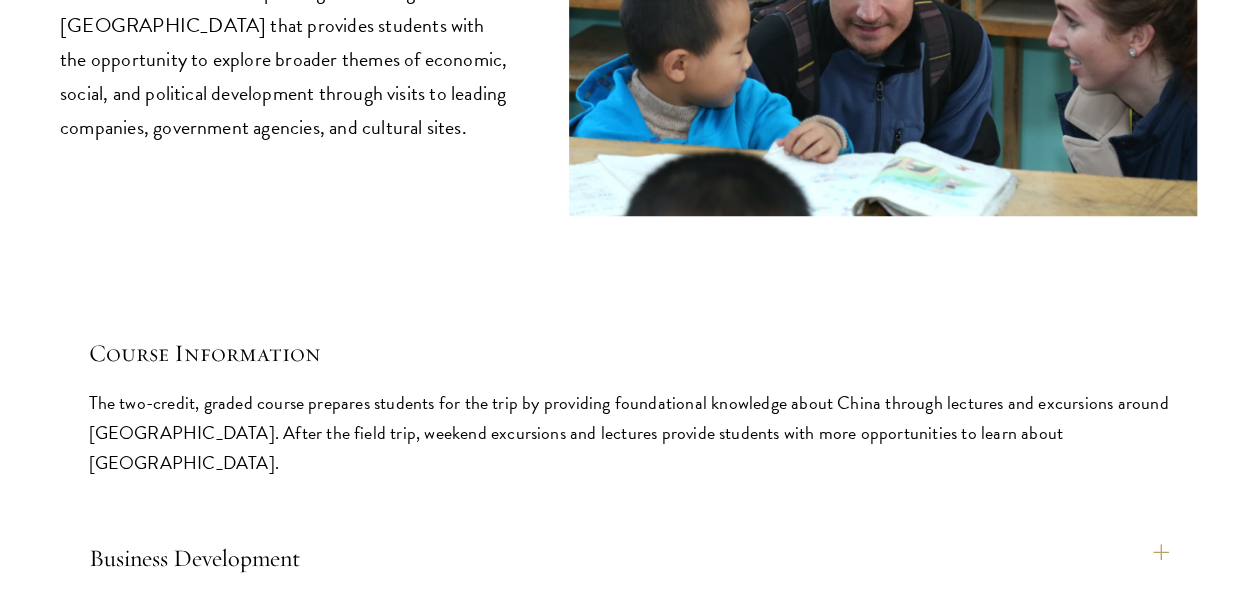 scroll, scrollTop: 8600, scrollLeft: 0, axis: vertical 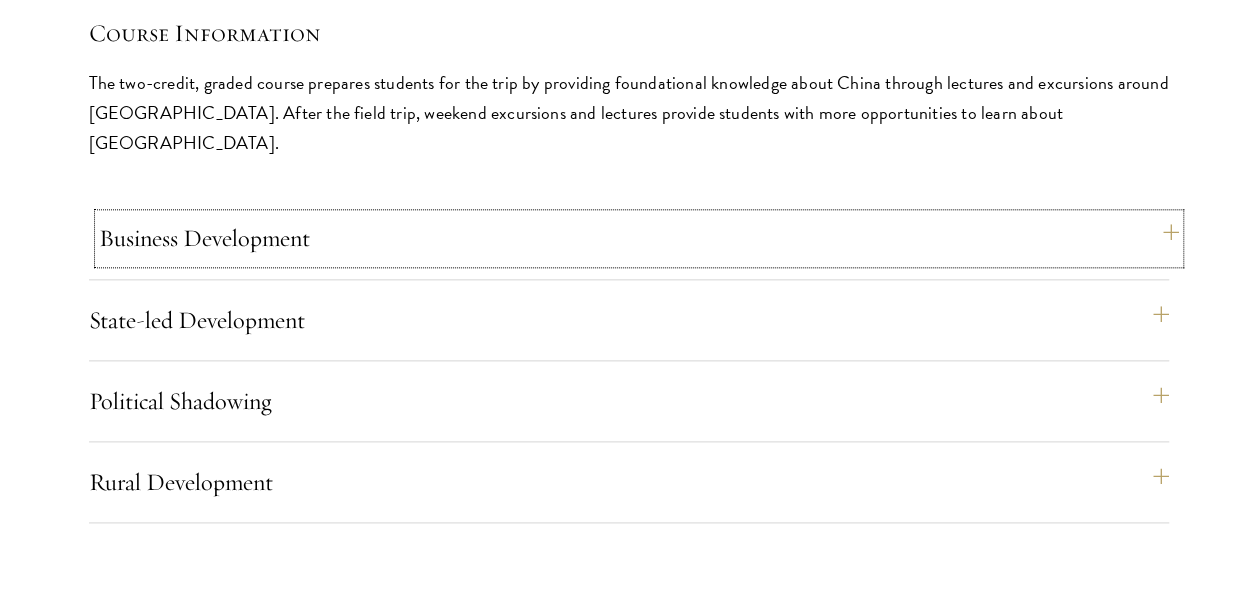 click on "Business Development" at bounding box center [639, 238] 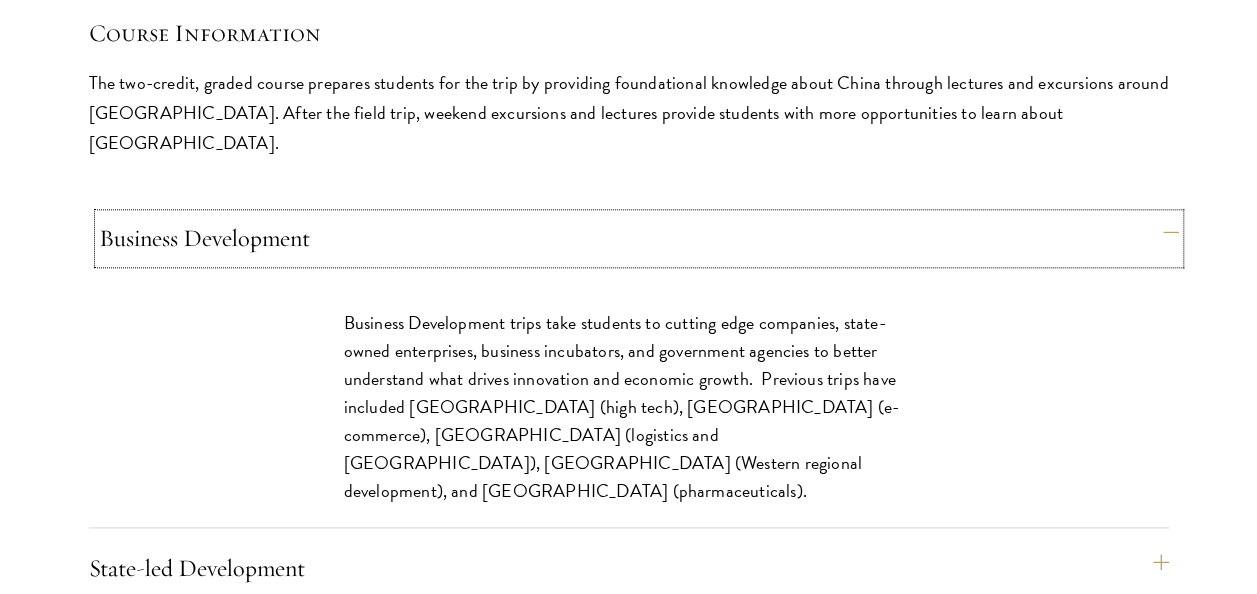 click on "Business Development" at bounding box center (639, 238) 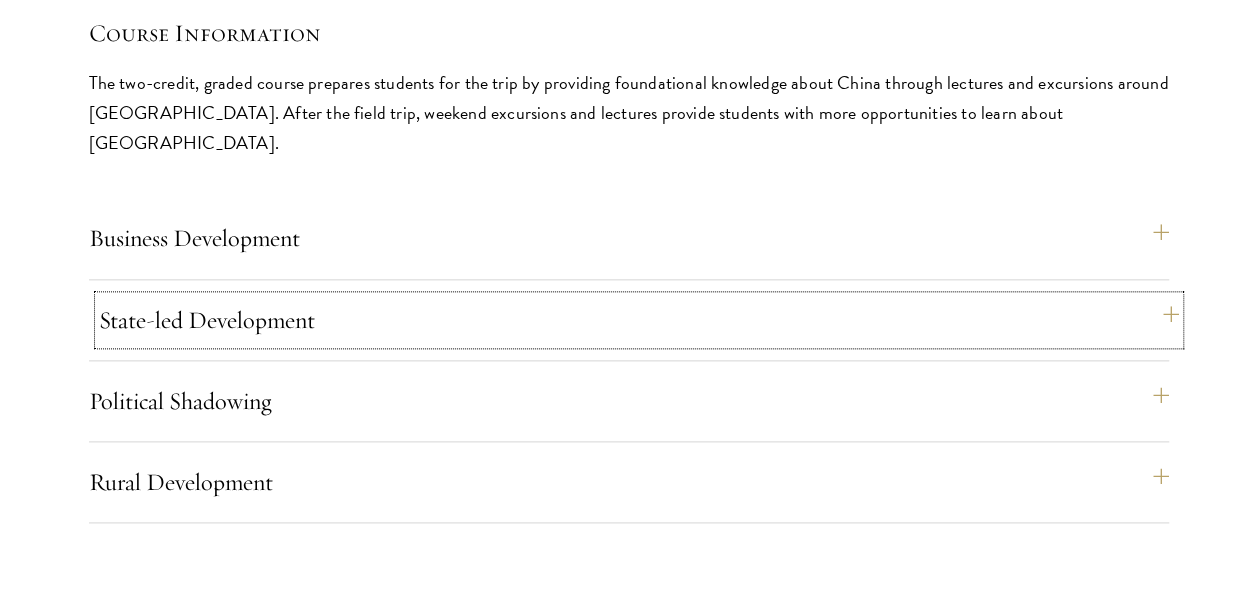 click on "State-led Development" at bounding box center (639, 320) 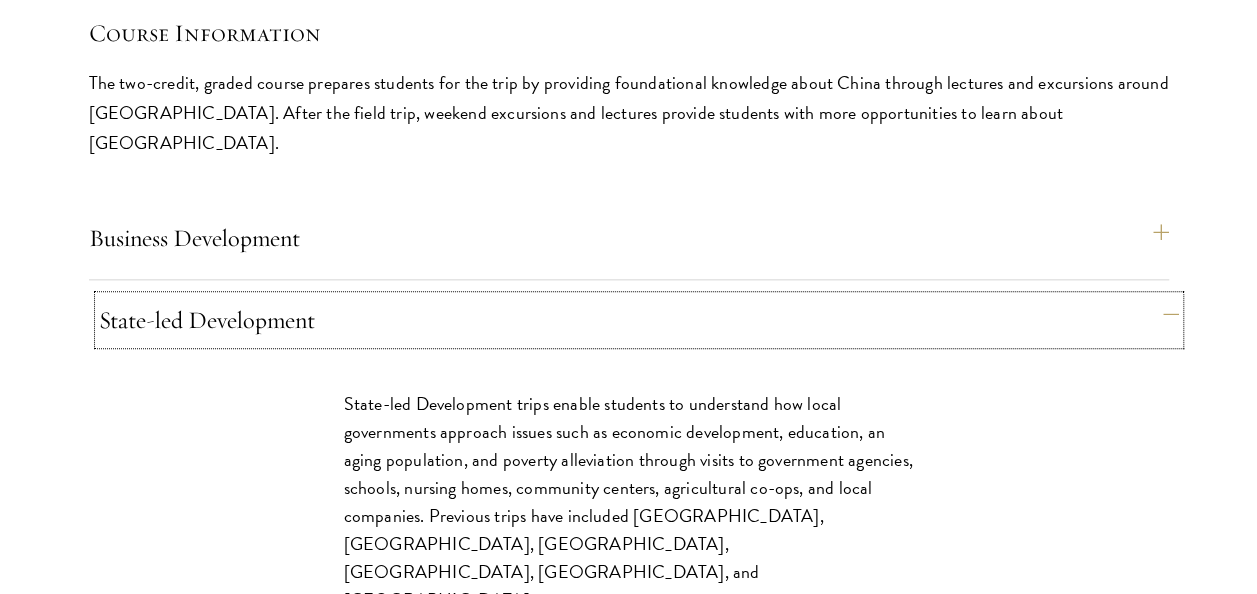 click on "State-led Development" at bounding box center [639, 320] 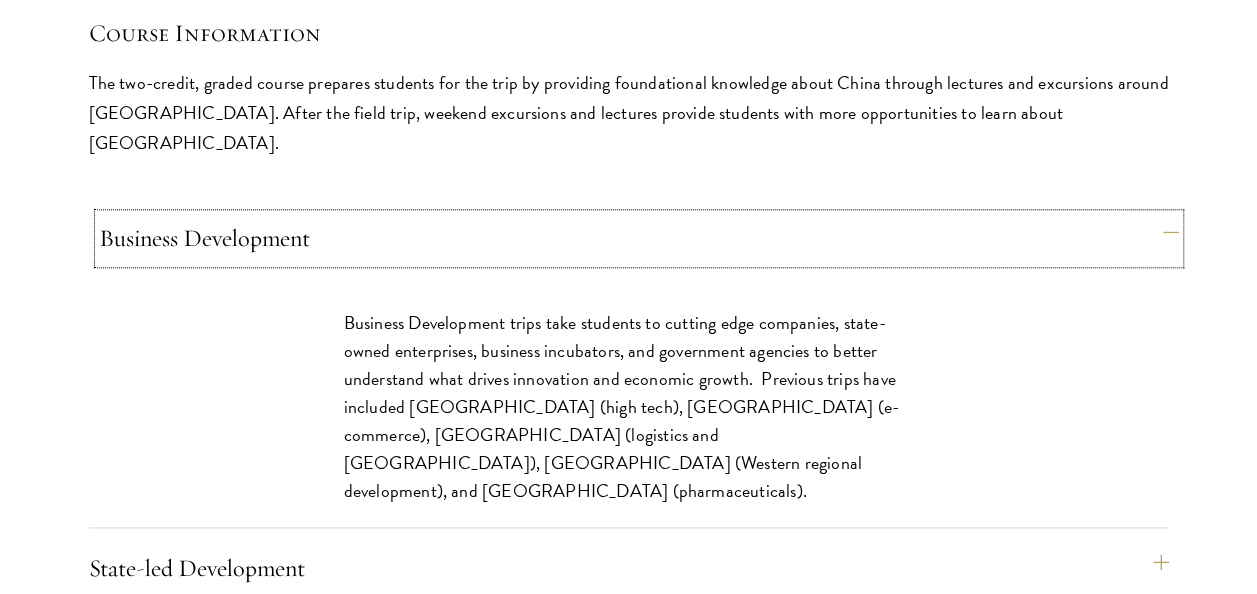 click on "Business Development" at bounding box center (639, 238) 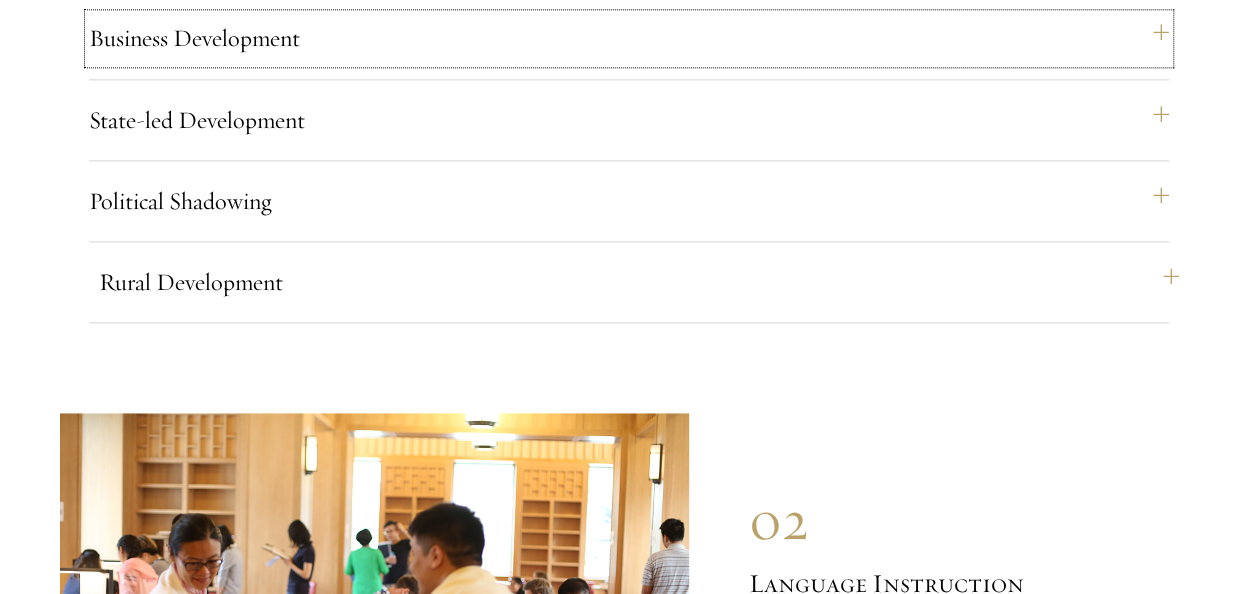scroll, scrollTop: 9200, scrollLeft: 0, axis: vertical 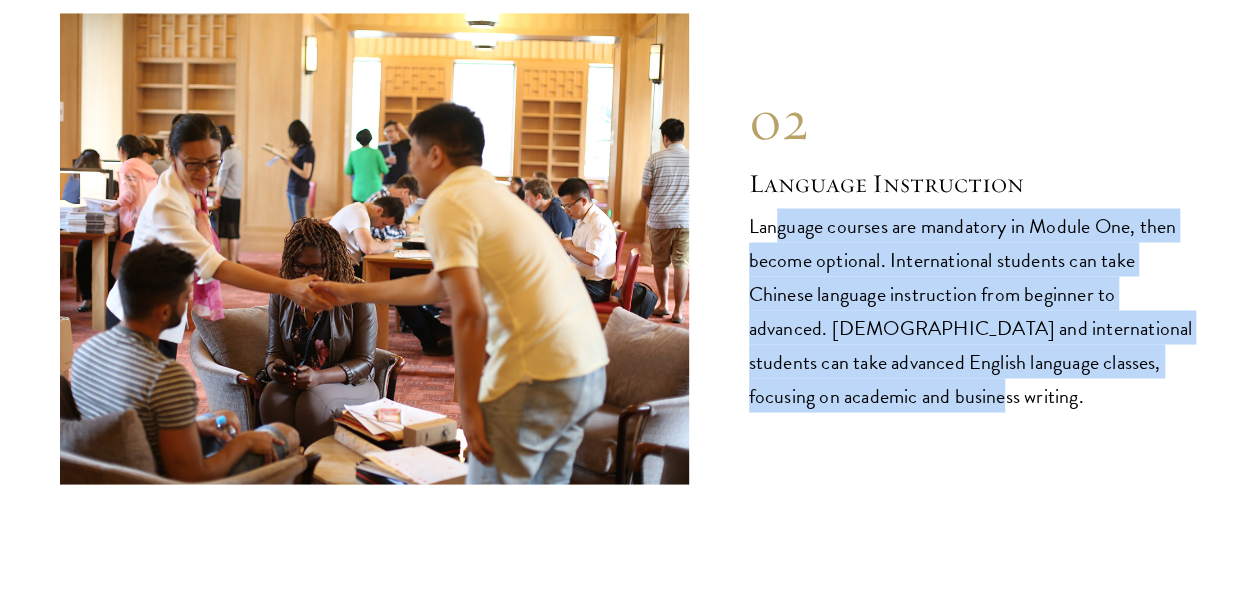 drag, startPoint x: 776, startPoint y: 183, endPoint x: 1048, endPoint y: 360, distance: 324.51965 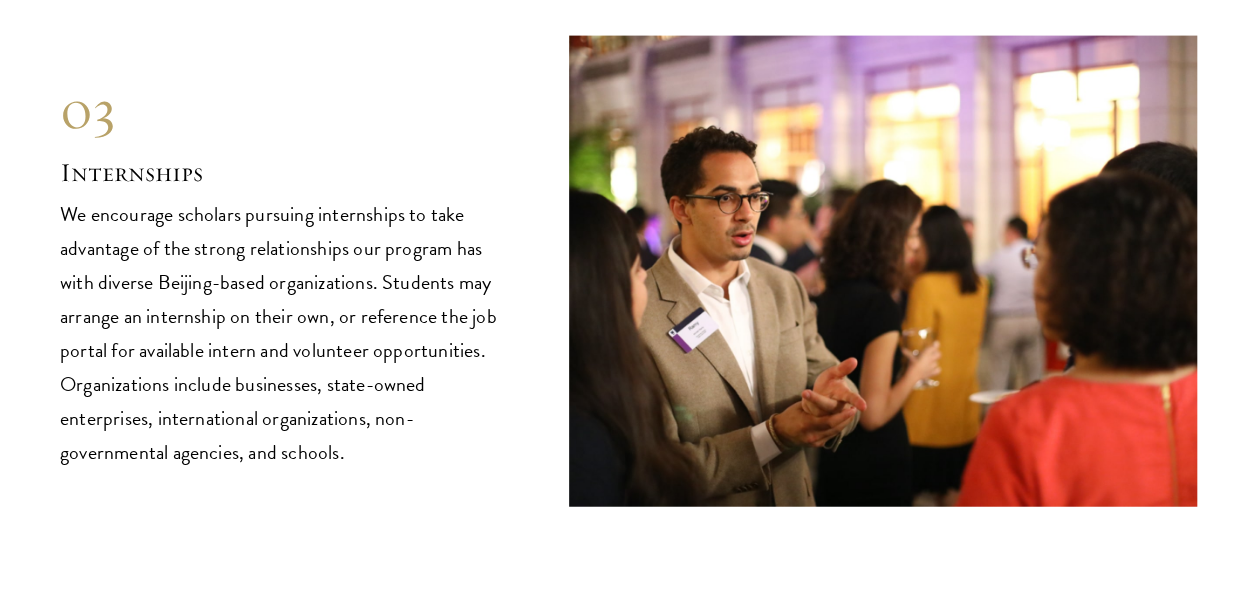 scroll, scrollTop: 9800, scrollLeft: 0, axis: vertical 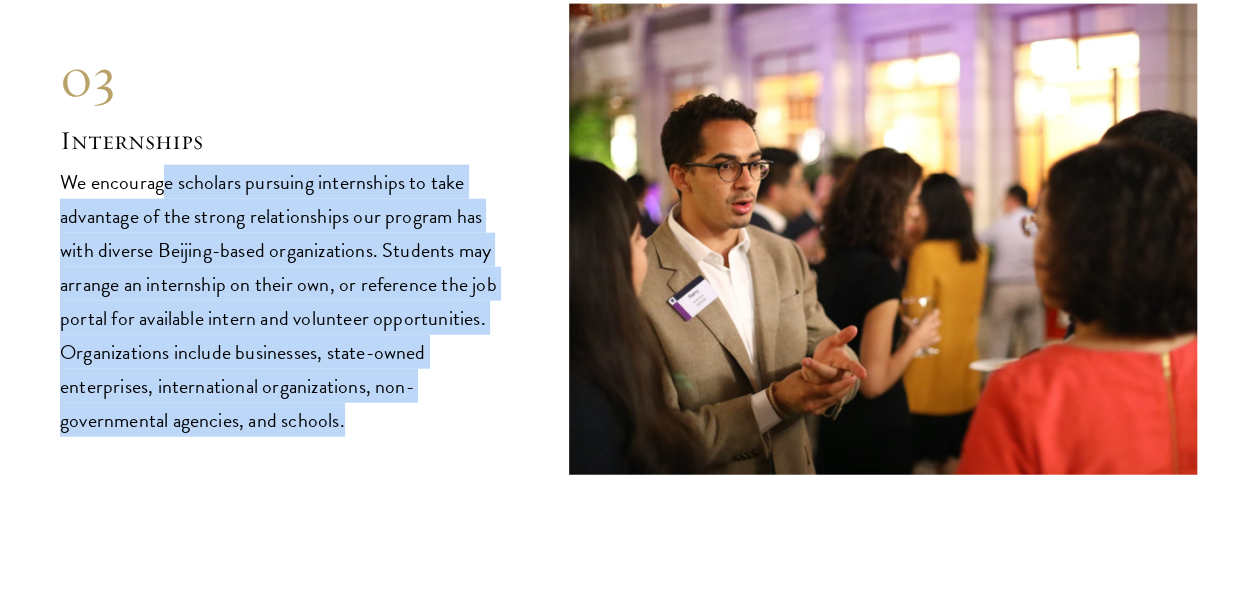 drag, startPoint x: 162, startPoint y: 134, endPoint x: 349, endPoint y: 380, distance: 309.00647 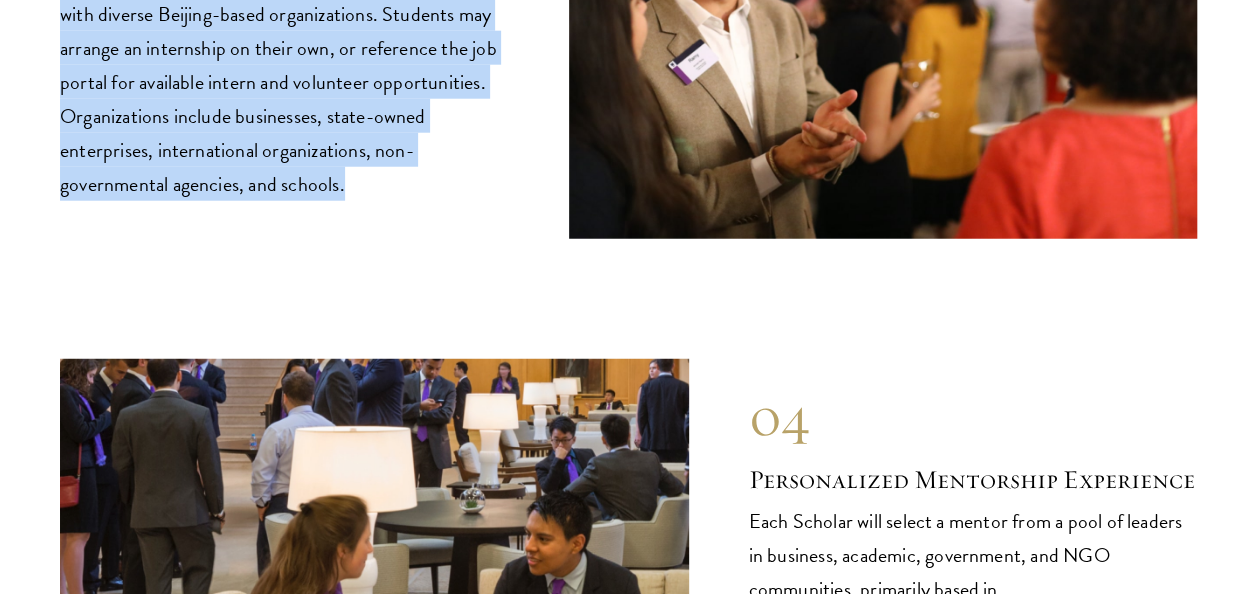 scroll, scrollTop: 10200, scrollLeft: 0, axis: vertical 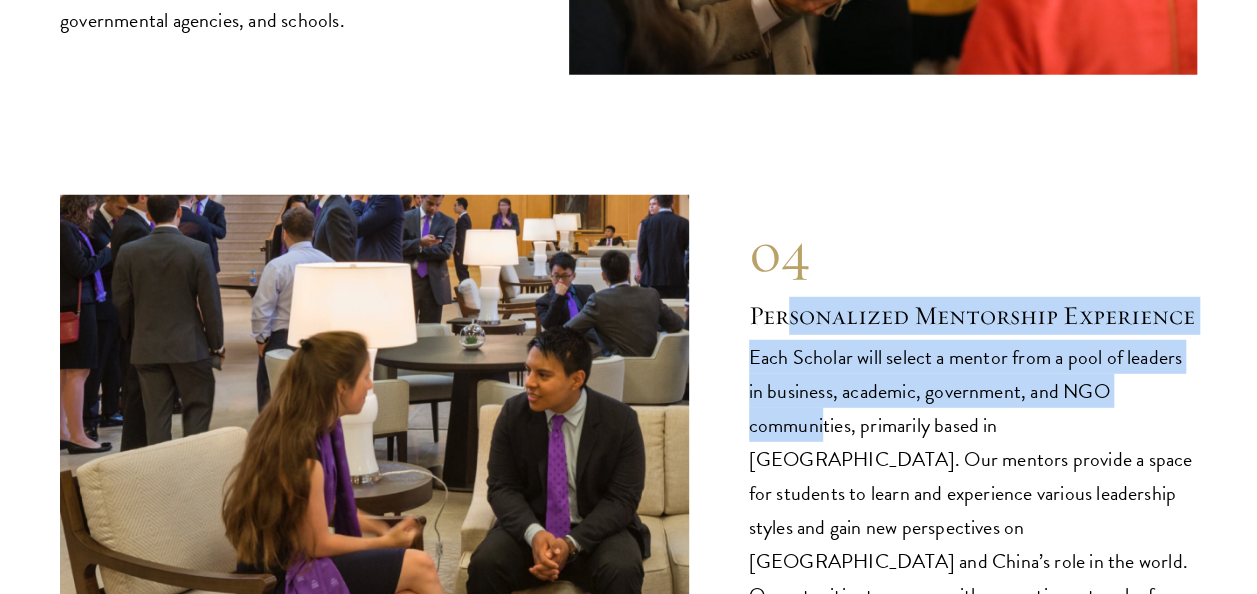 drag, startPoint x: 788, startPoint y: 301, endPoint x: 822, endPoint y: 410, distance: 114.17968 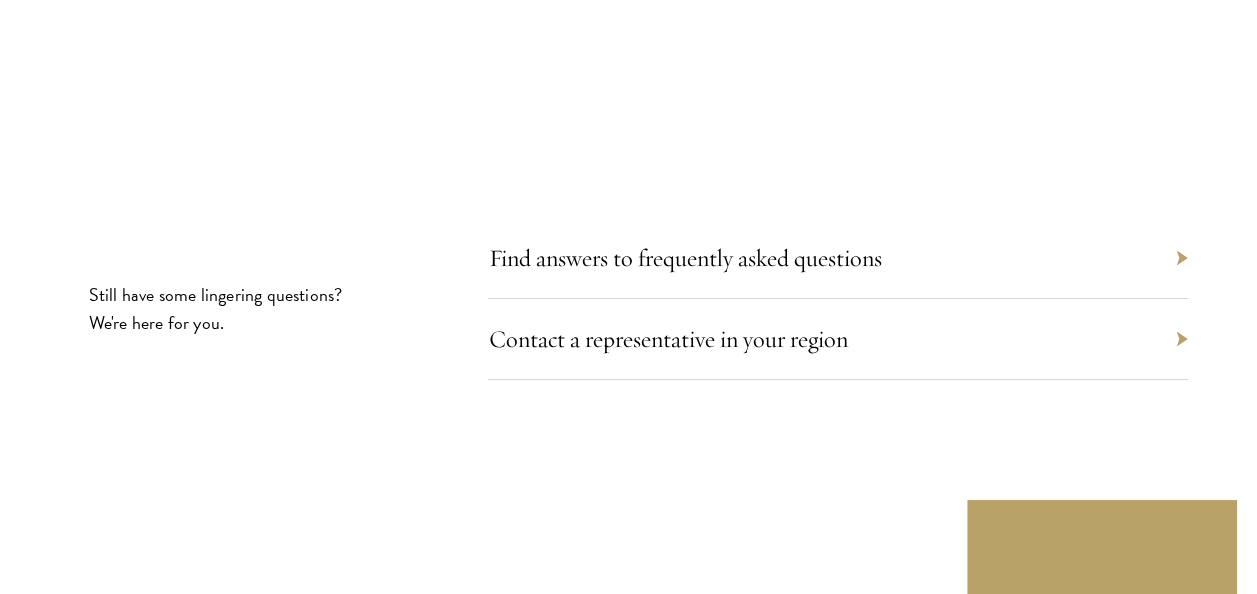 scroll, scrollTop: 11200, scrollLeft: 0, axis: vertical 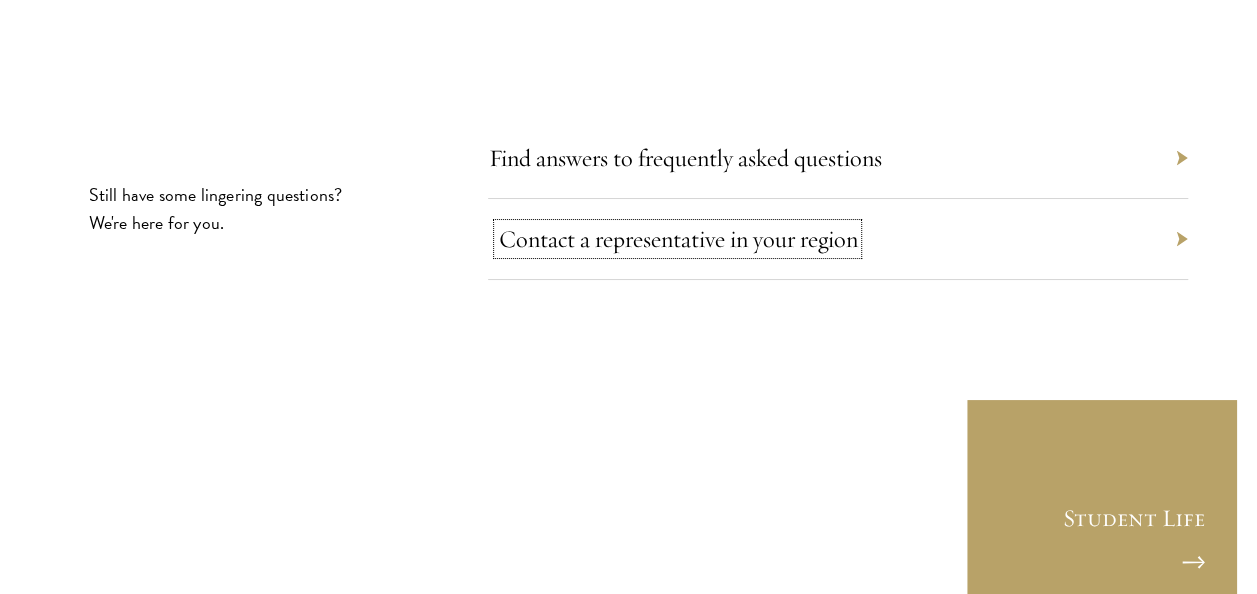 click on "Contact a representative in your region" at bounding box center (677, 239) 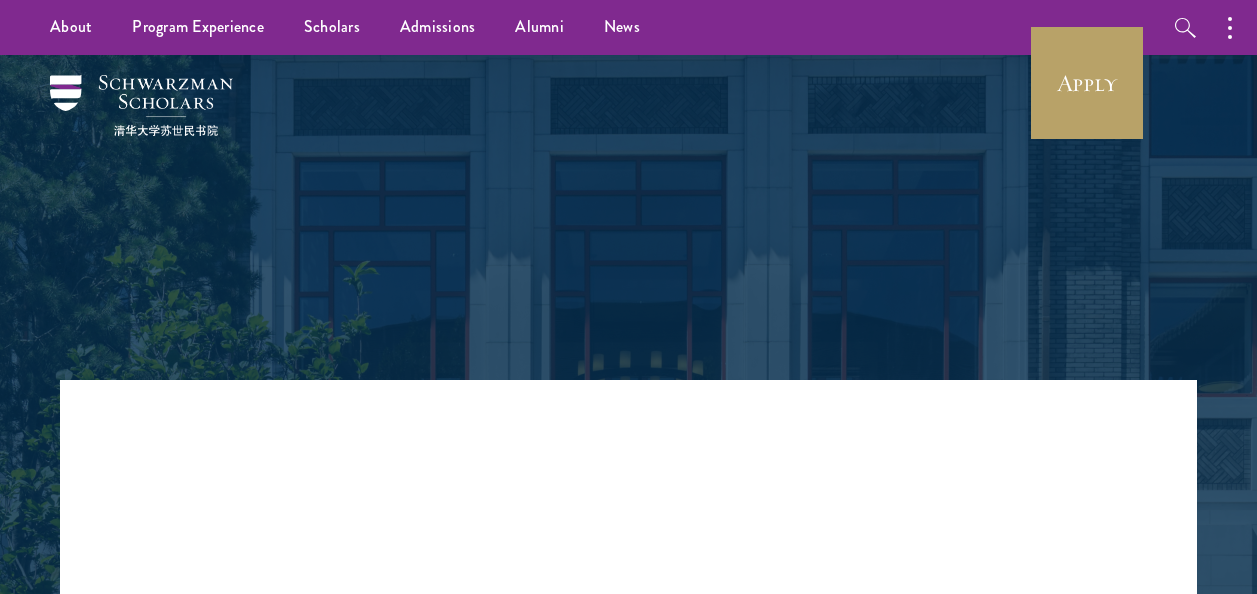 scroll, scrollTop: 0, scrollLeft: 0, axis: both 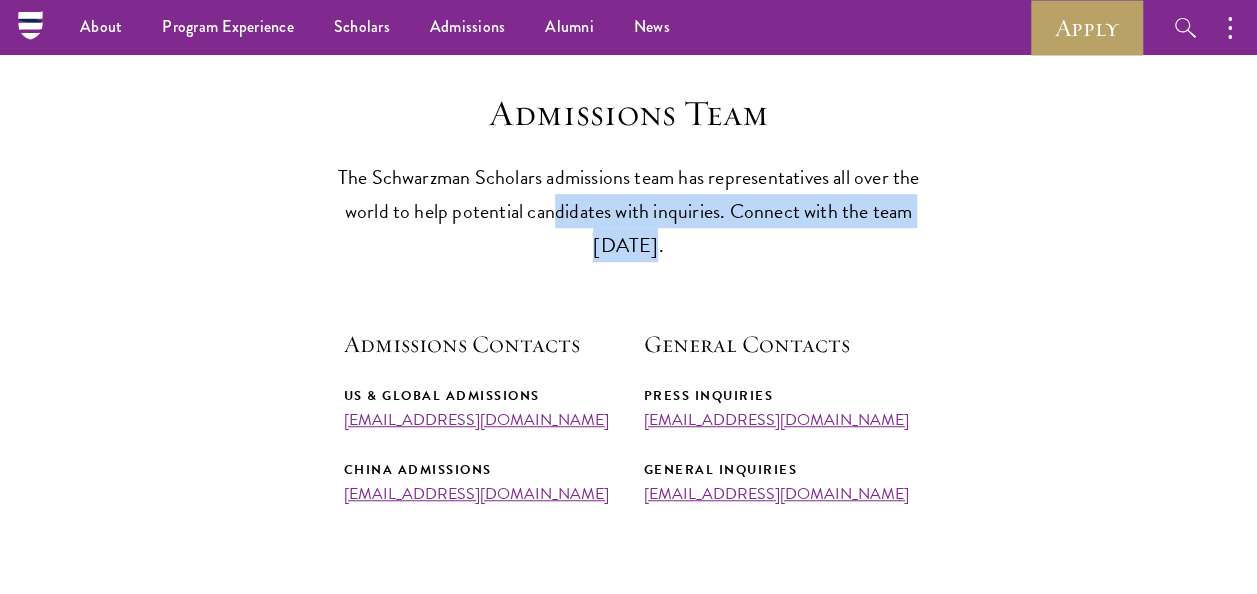 drag, startPoint x: 557, startPoint y: 194, endPoint x: 671, endPoint y: 246, distance: 125.299644 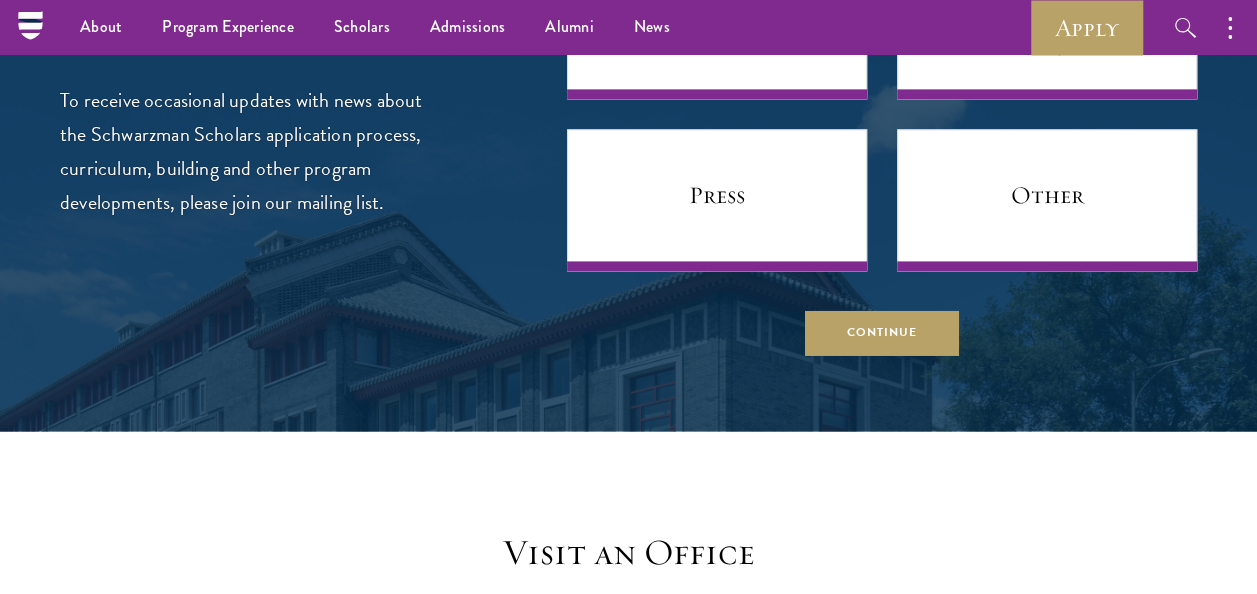 scroll, scrollTop: 1100, scrollLeft: 0, axis: vertical 